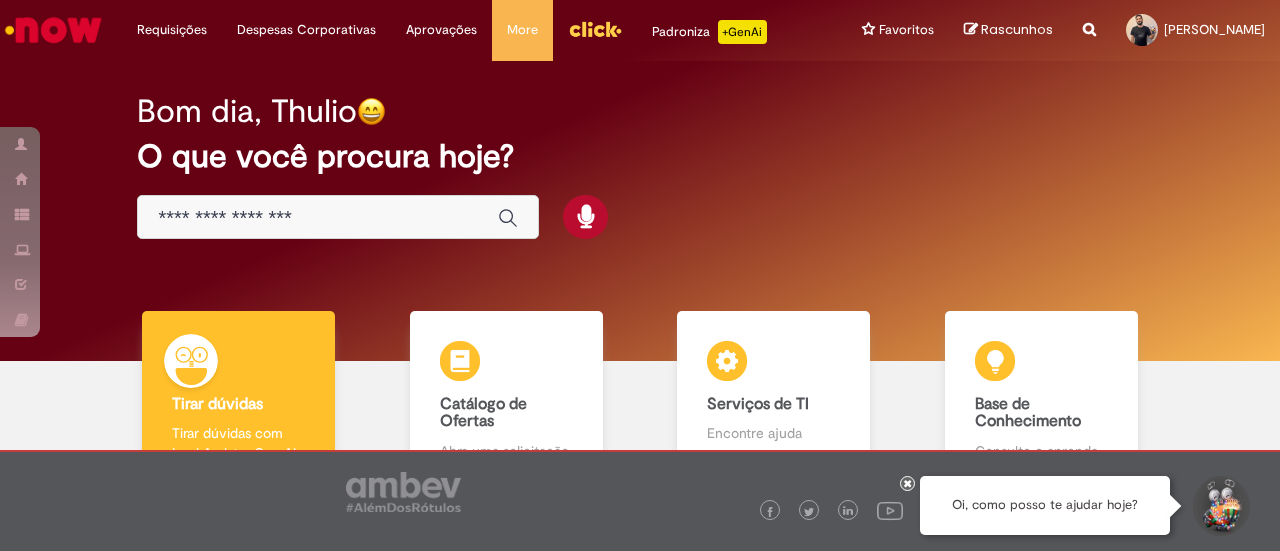 scroll, scrollTop: 0, scrollLeft: 0, axis: both 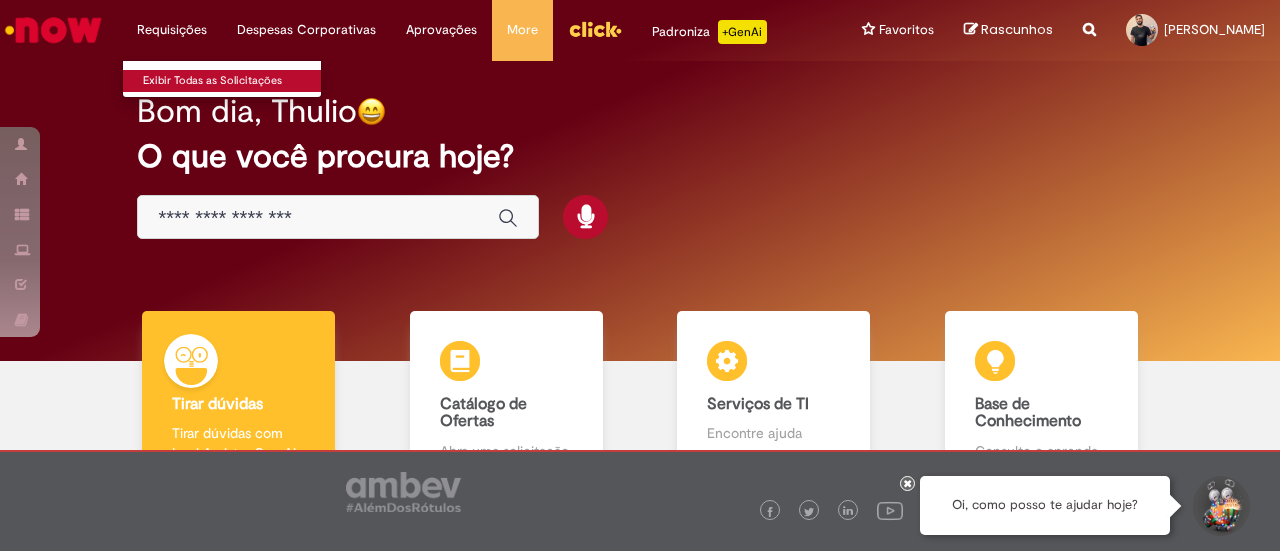 click on "Exibir Todas as Solicitações" at bounding box center [233, 81] 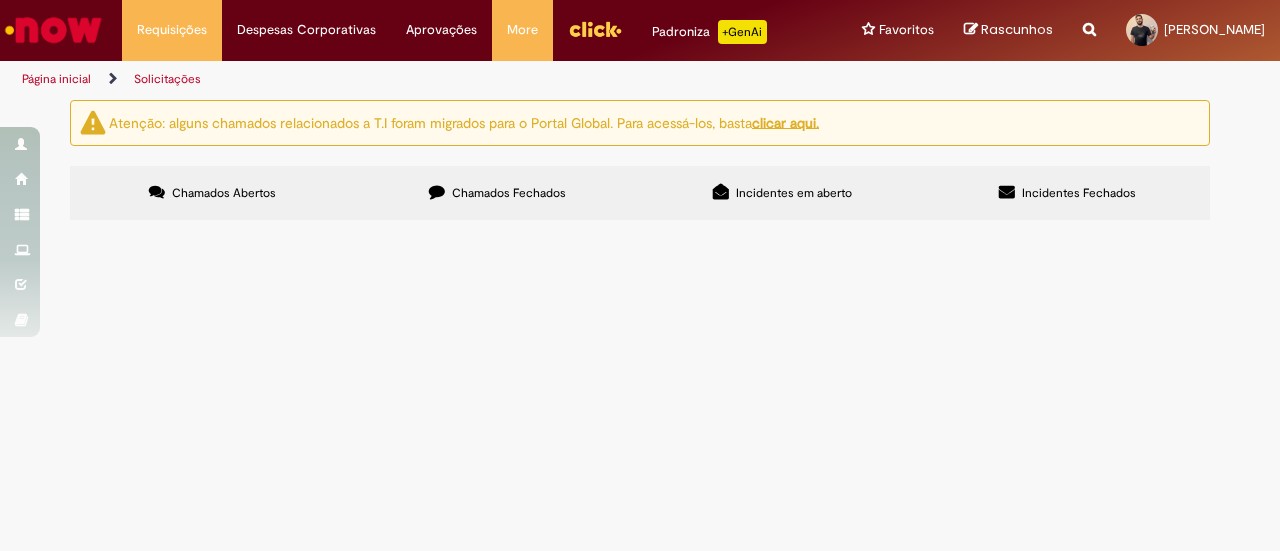 click on "Chamados Fechados" at bounding box center (509, 193) 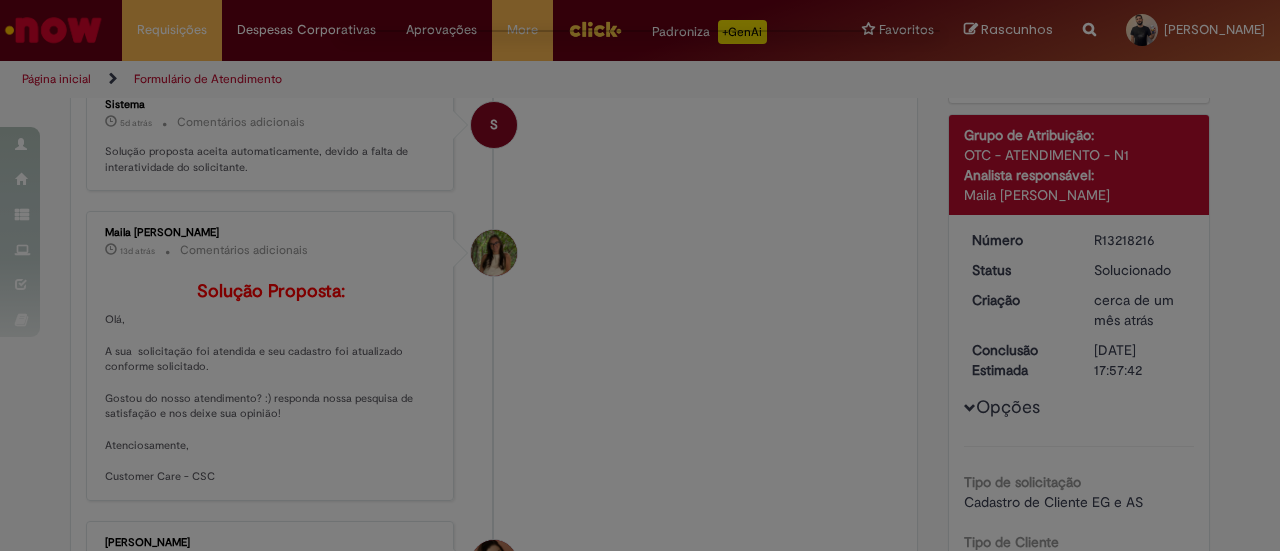 scroll, scrollTop: 0, scrollLeft: 0, axis: both 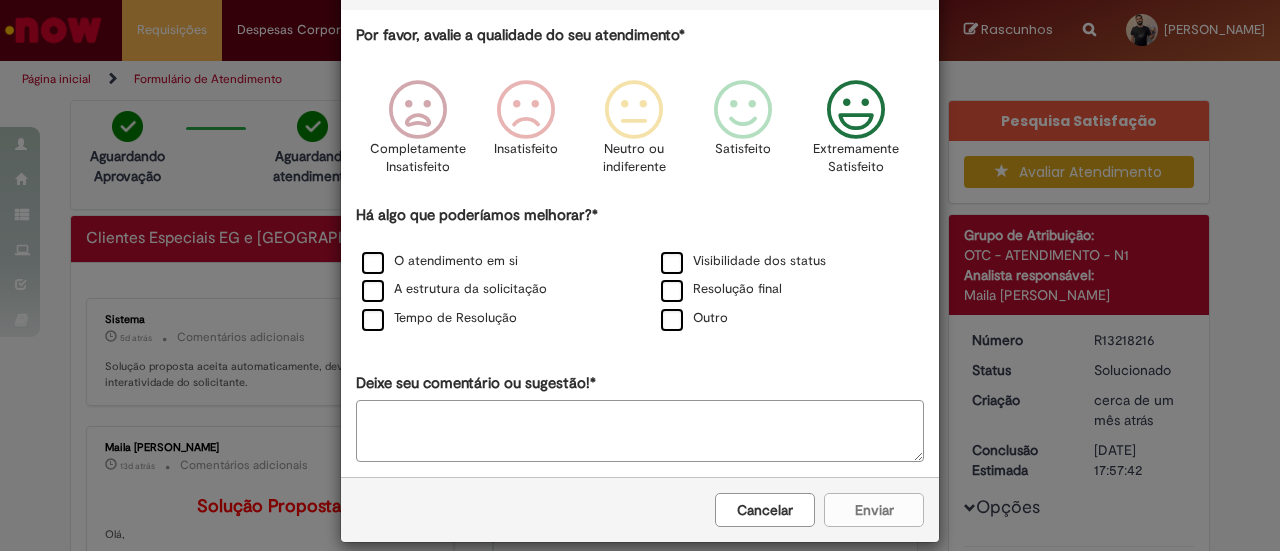 click at bounding box center [856, 110] 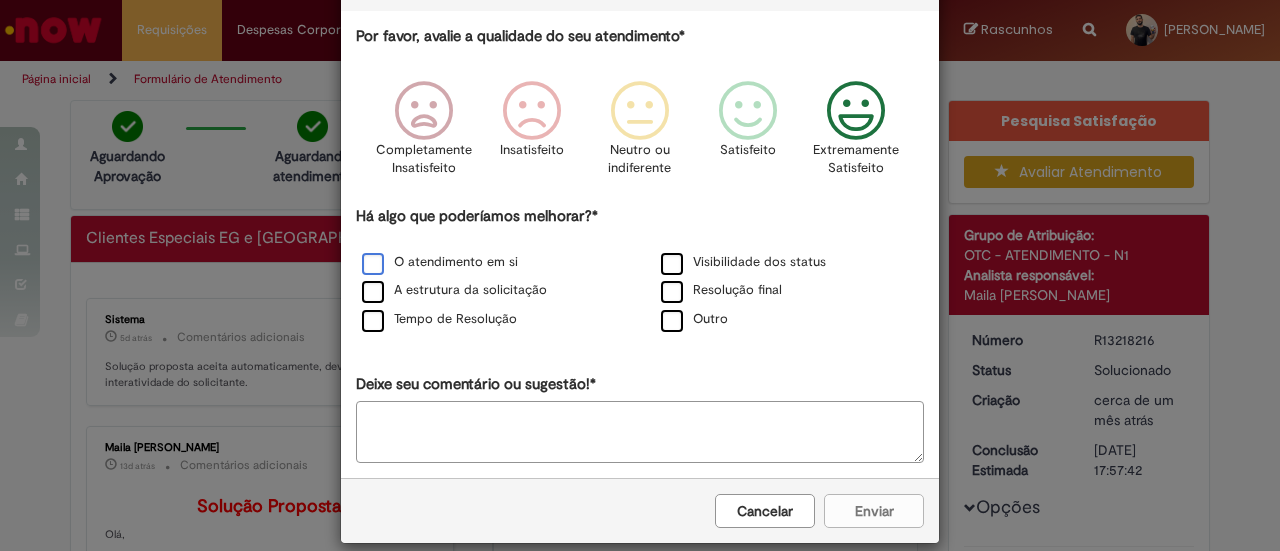 click on "O atendimento em si" at bounding box center (440, 262) 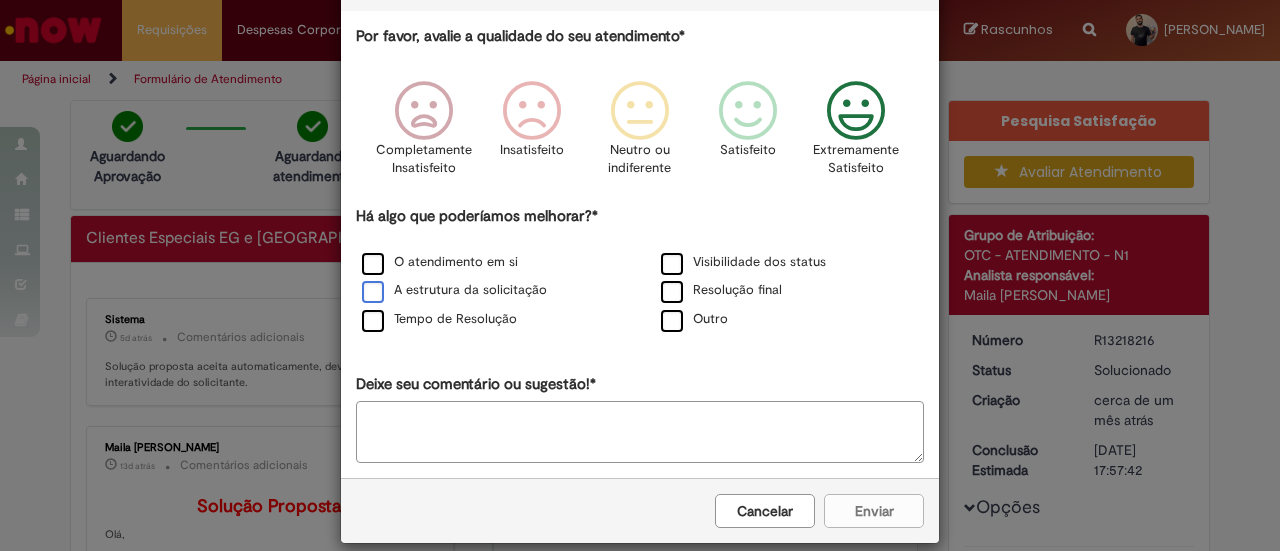 scroll, scrollTop: 99, scrollLeft: 0, axis: vertical 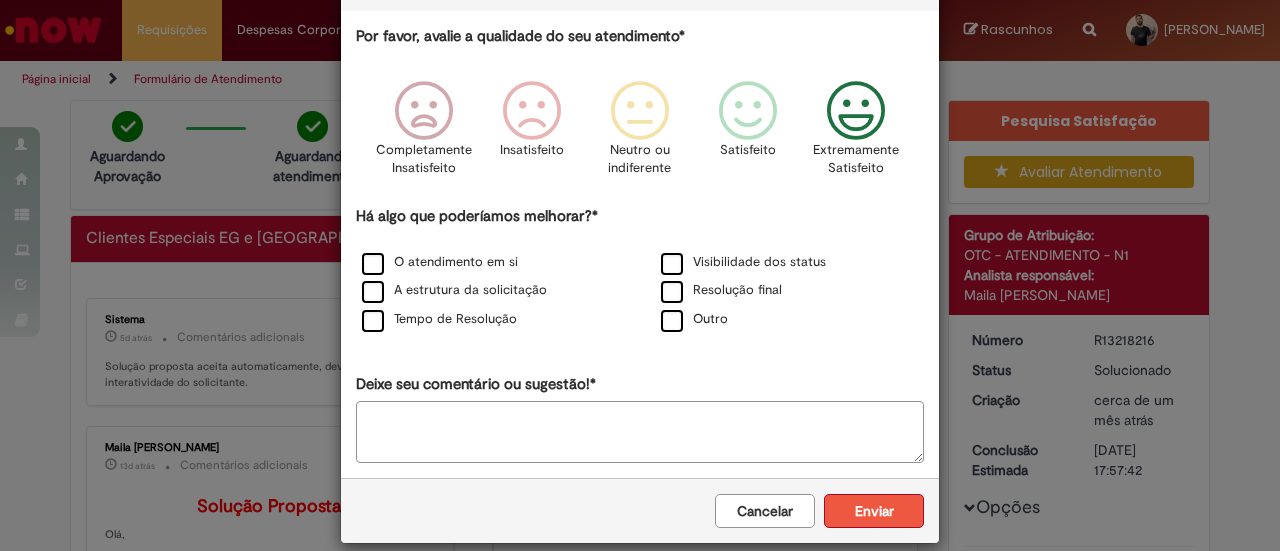 click on "Enviar" at bounding box center [874, 511] 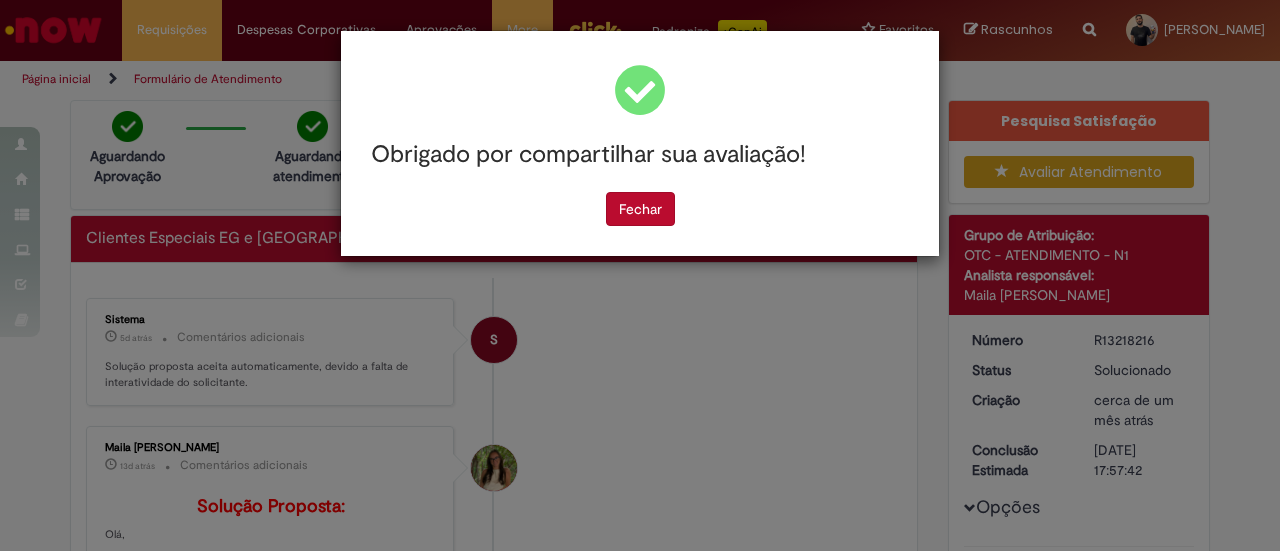 scroll, scrollTop: 0, scrollLeft: 0, axis: both 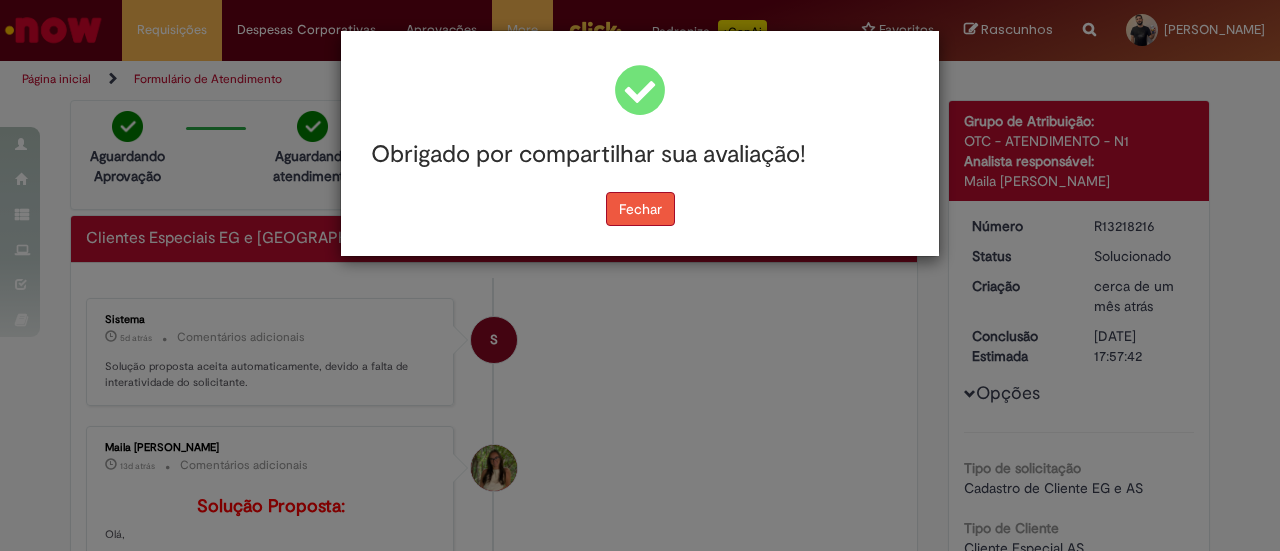 click on "Fechar" at bounding box center (640, 209) 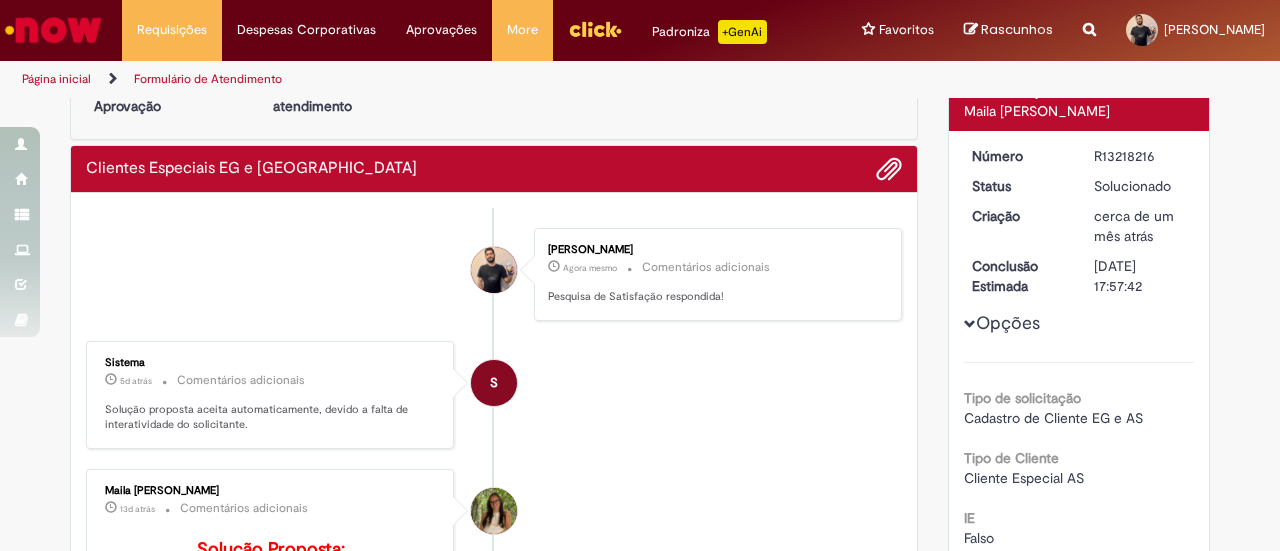 scroll, scrollTop: 100, scrollLeft: 0, axis: vertical 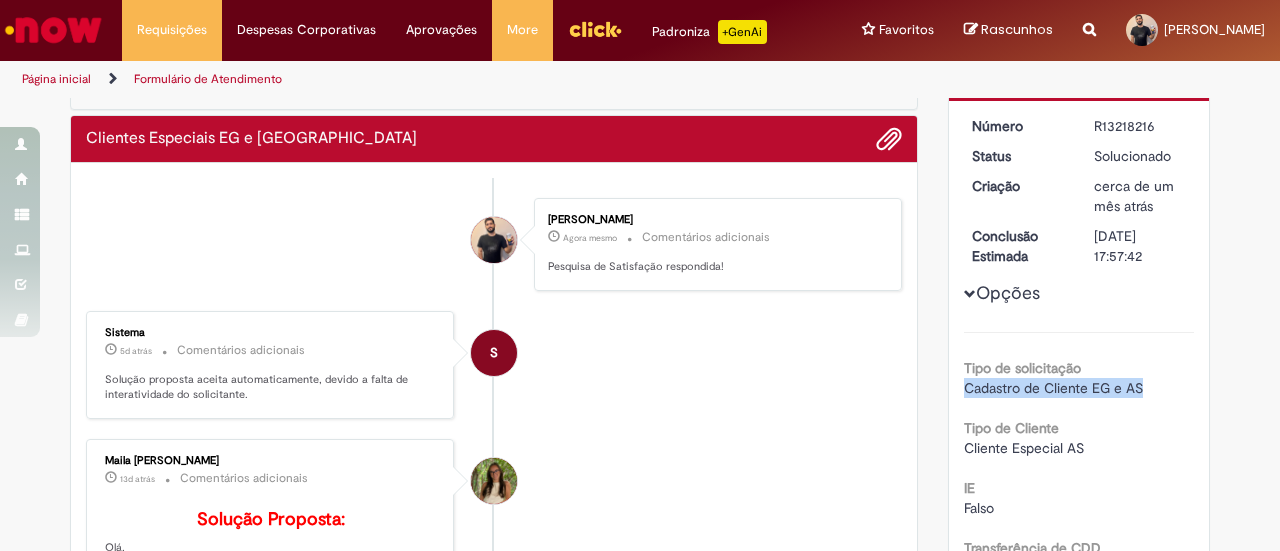drag, startPoint x: 958, startPoint y: 403, endPoint x: 1134, endPoint y: 403, distance: 176 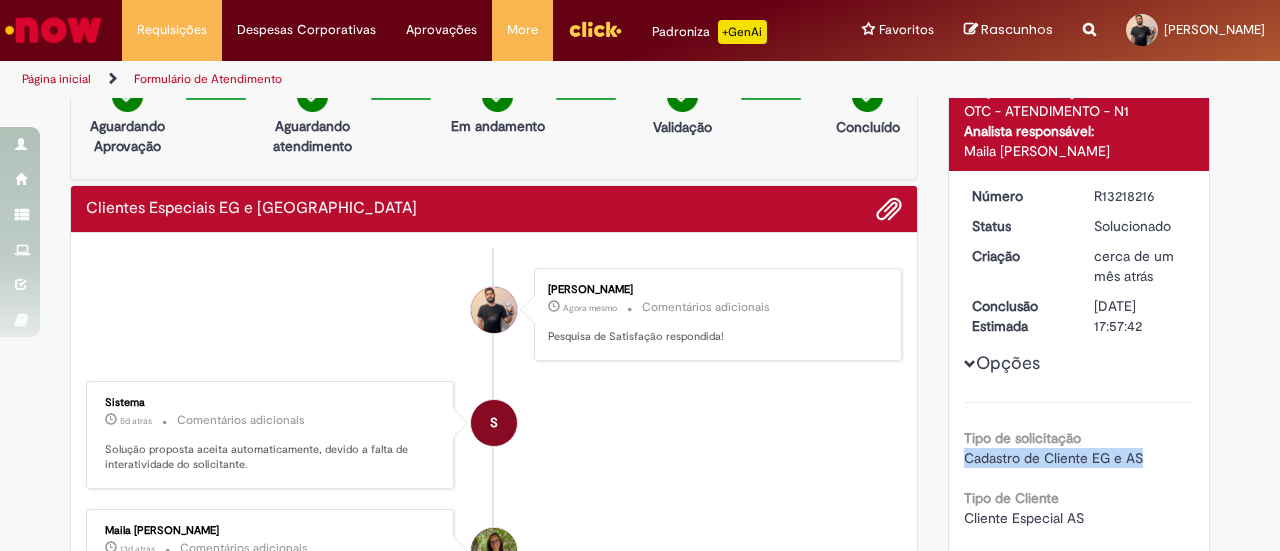 scroll, scrollTop: 0, scrollLeft: 0, axis: both 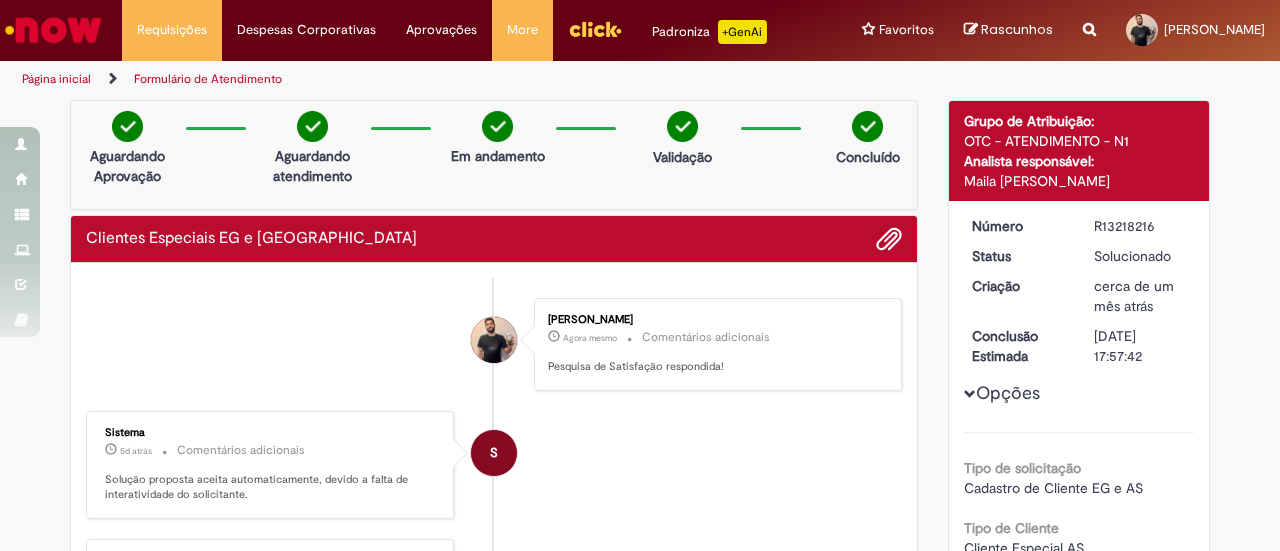 click at bounding box center (1089, 18) 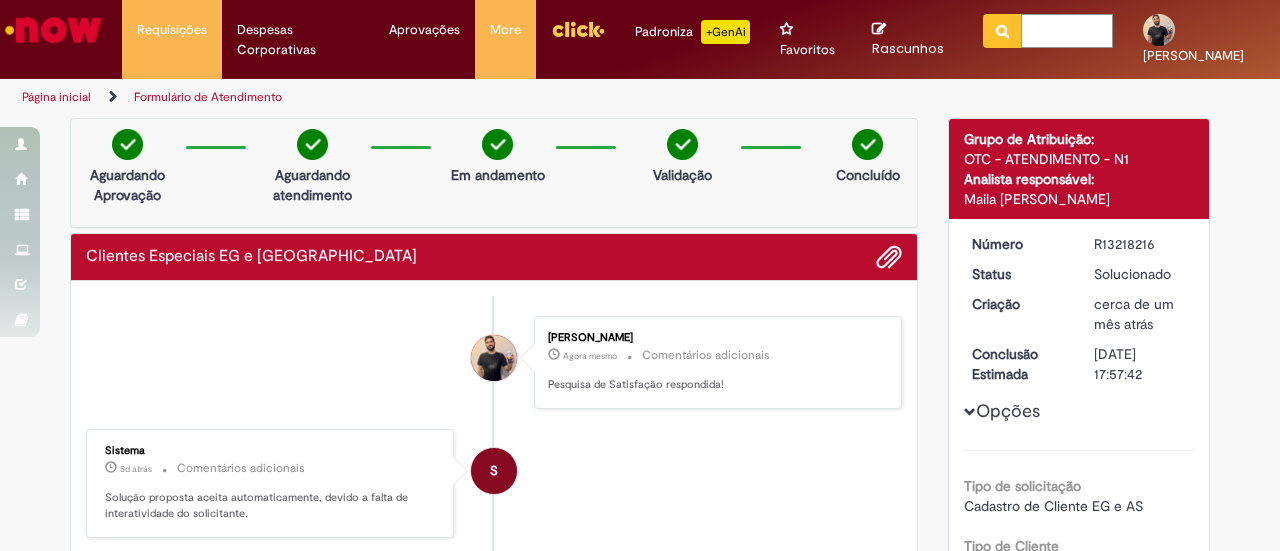 click at bounding box center [1067, 31] 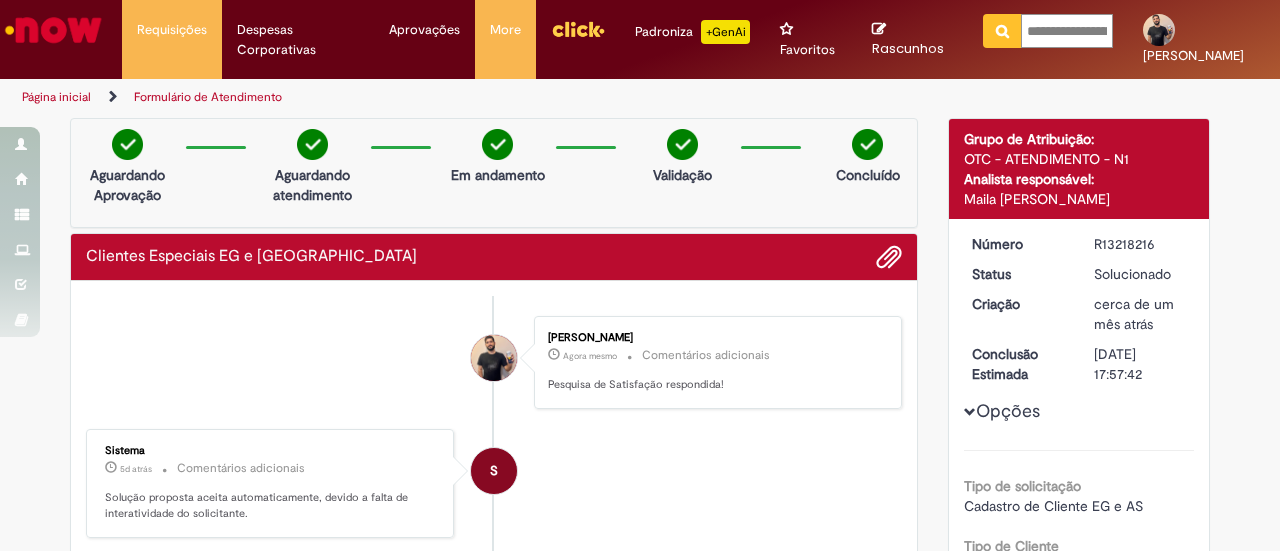 scroll, scrollTop: 0, scrollLeft: 97, axis: horizontal 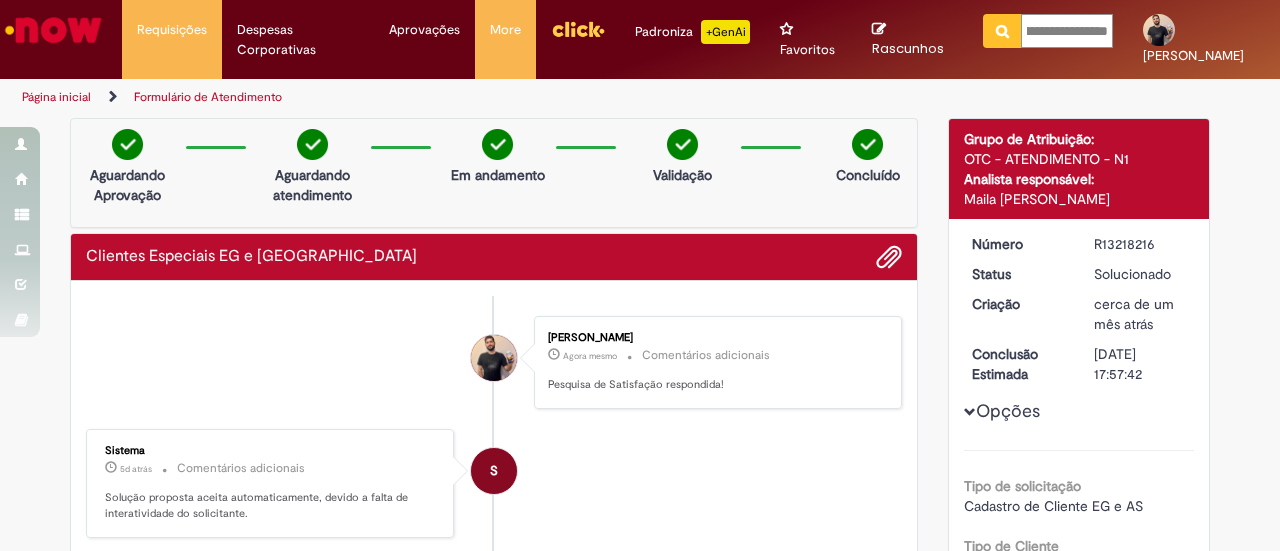 click at bounding box center (1002, 31) 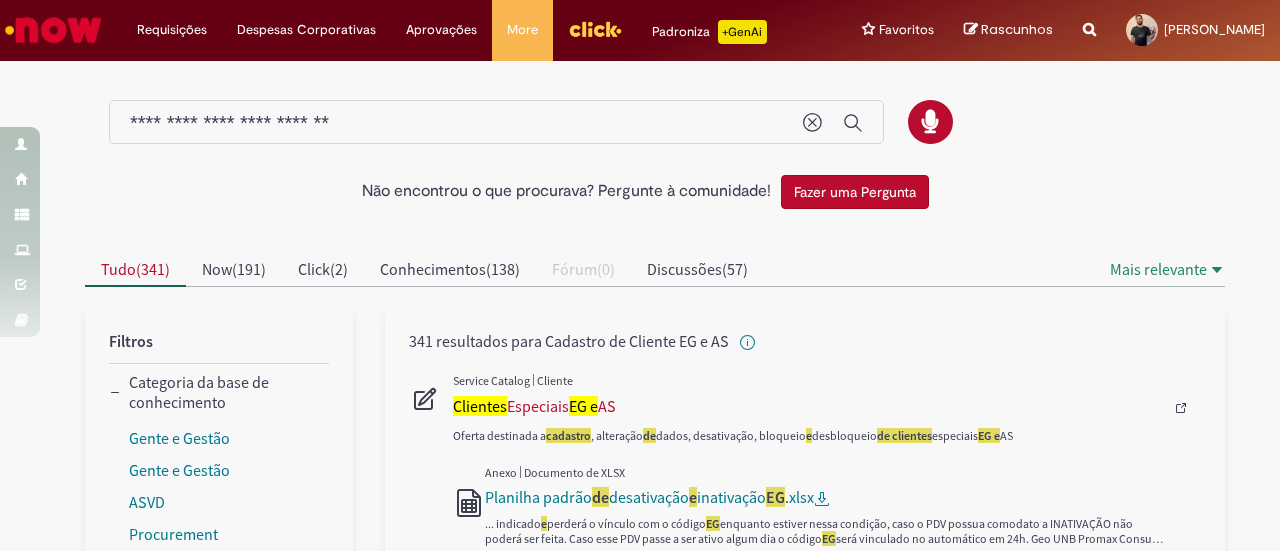 scroll, scrollTop: 0, scrollLeft: 0, axis: both 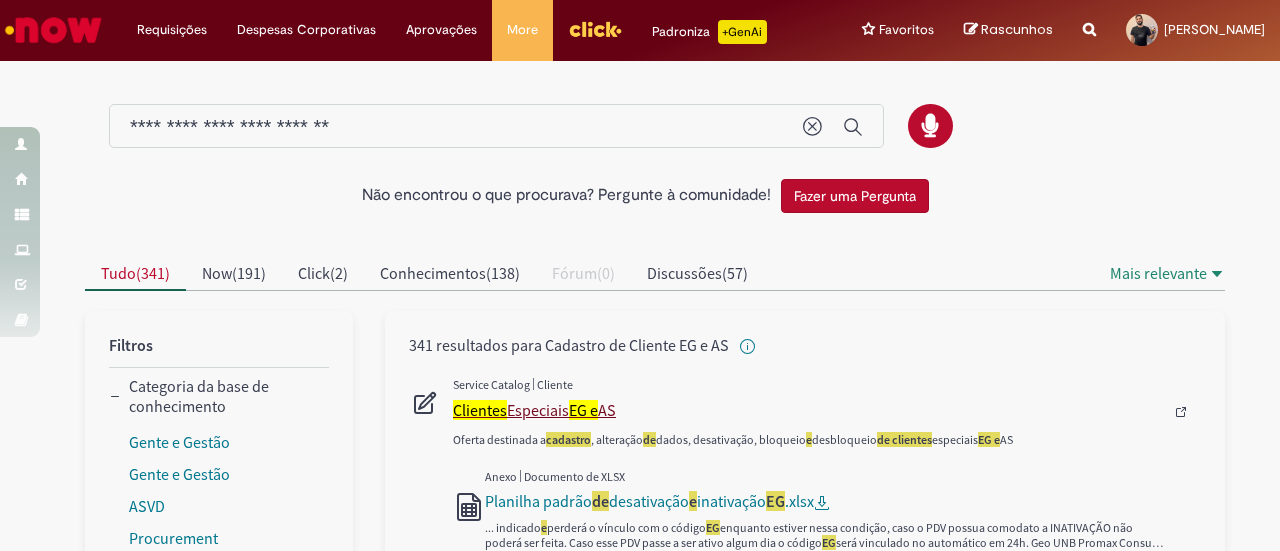 click on "Clientes  Especiais  EG e  [GEOGRAPHIC_DATA]" at bounding box center (808, 410) 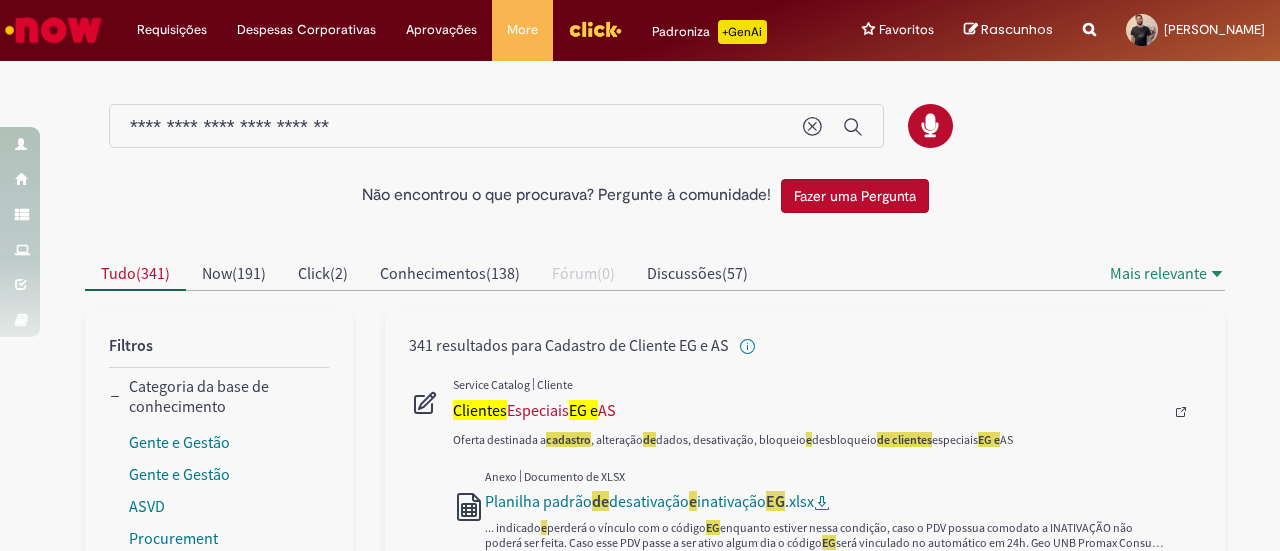type 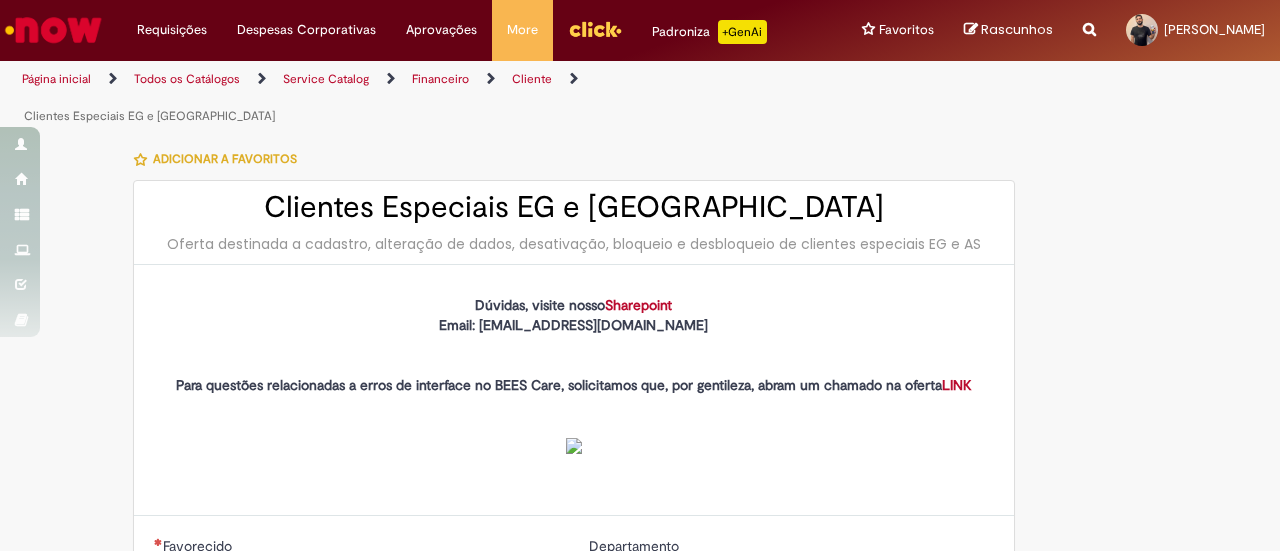 type on "********" 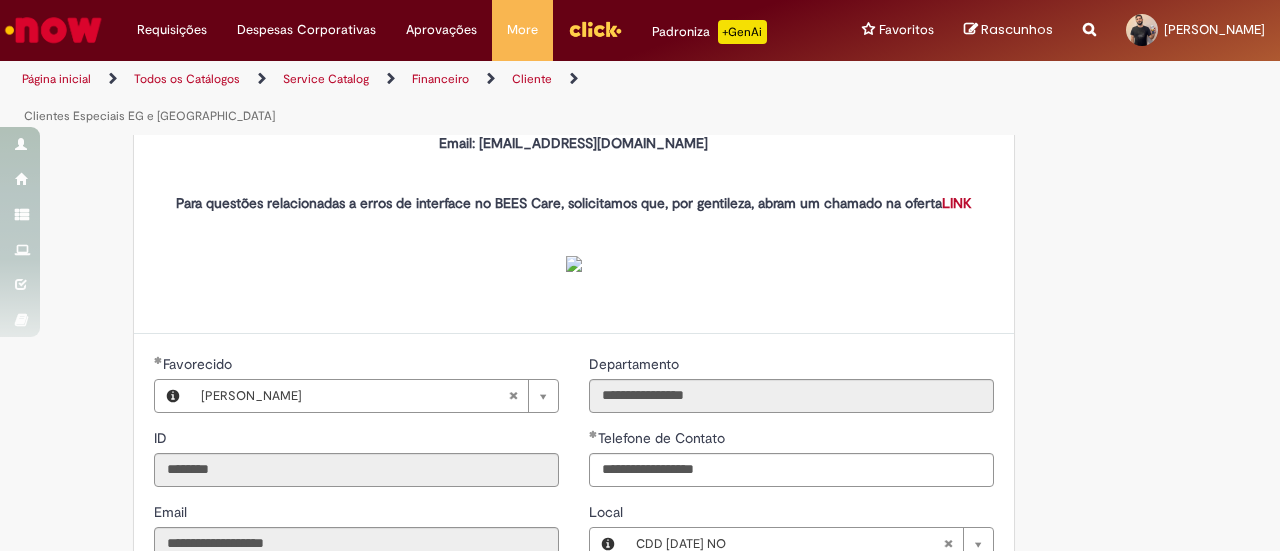 type on "**********" 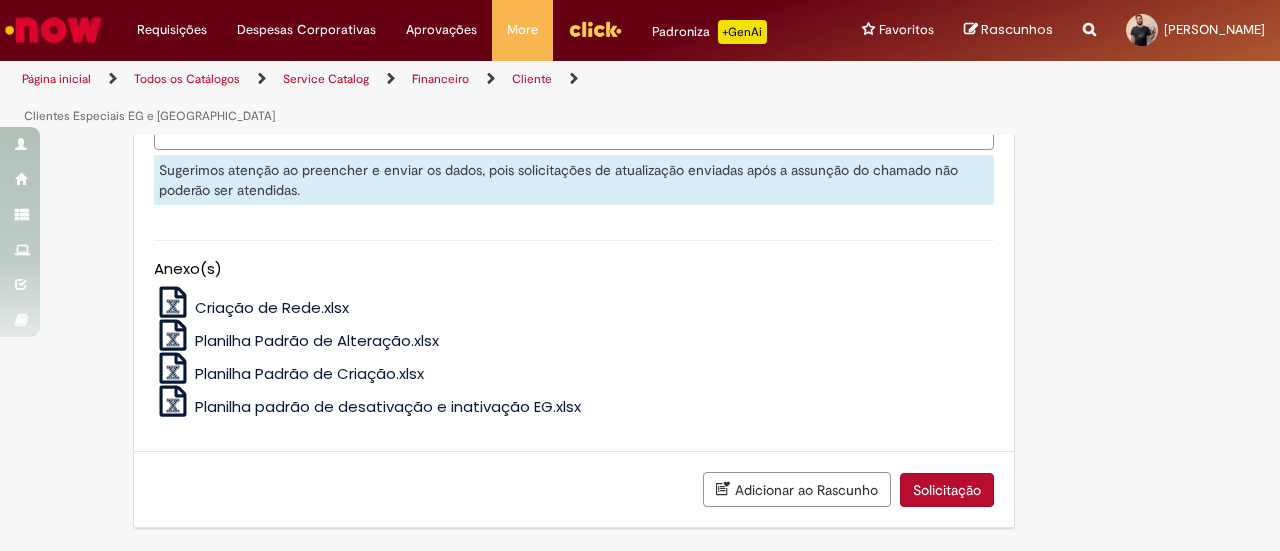 scroll, scrollTop: 1782, scrollLeft: 0, axis: vertical 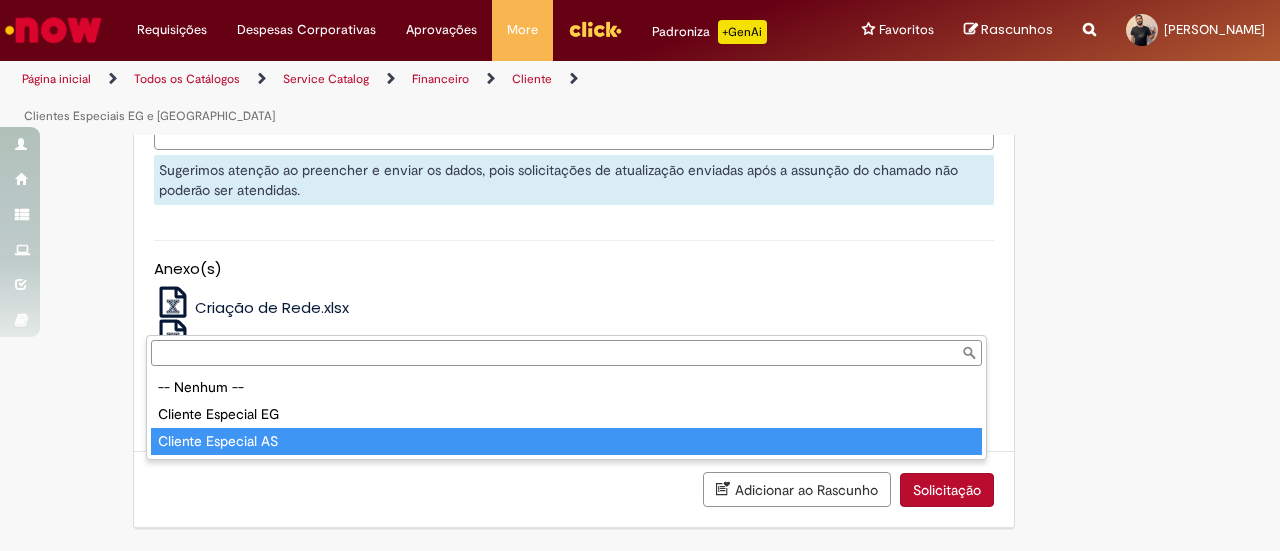 type on "**********" 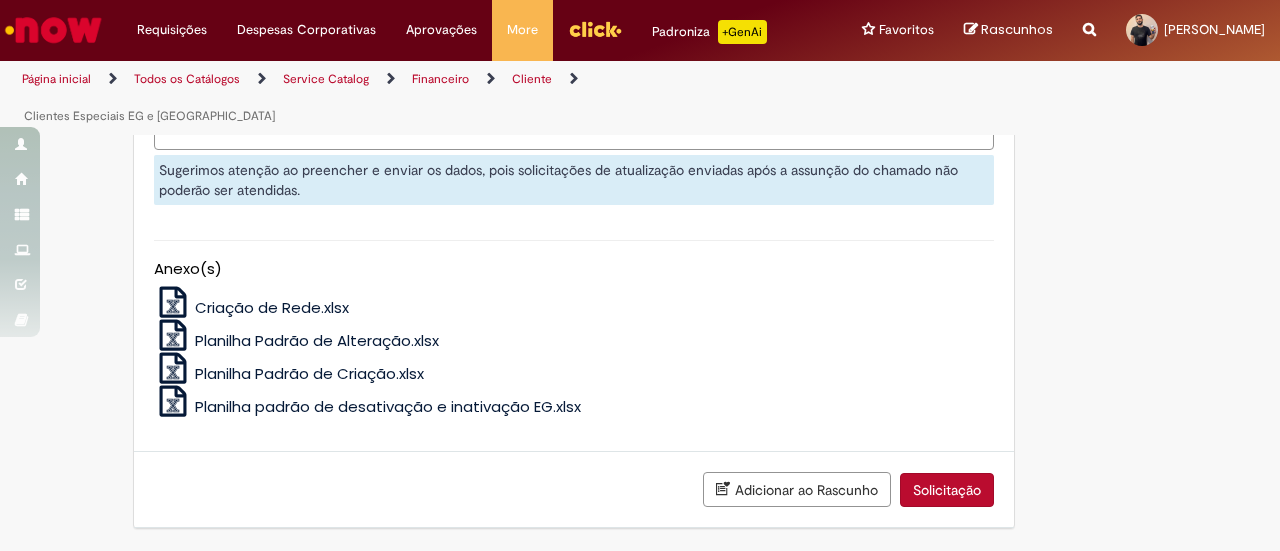 scroll, scrollTop: 2282, scrollLeft: 0, axis: vertical 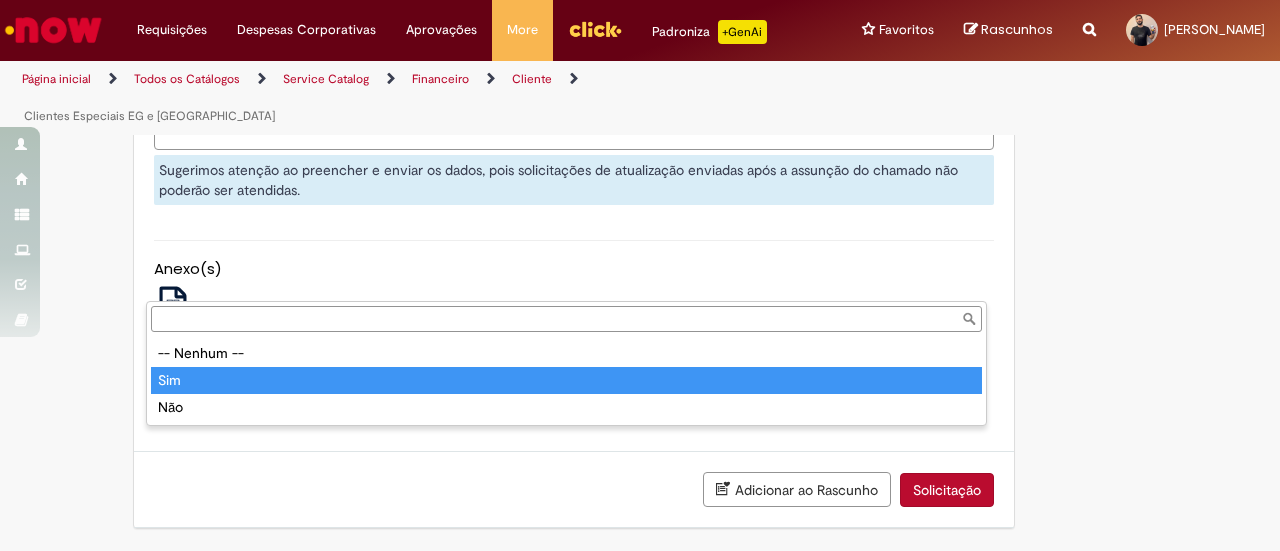 type on "***" 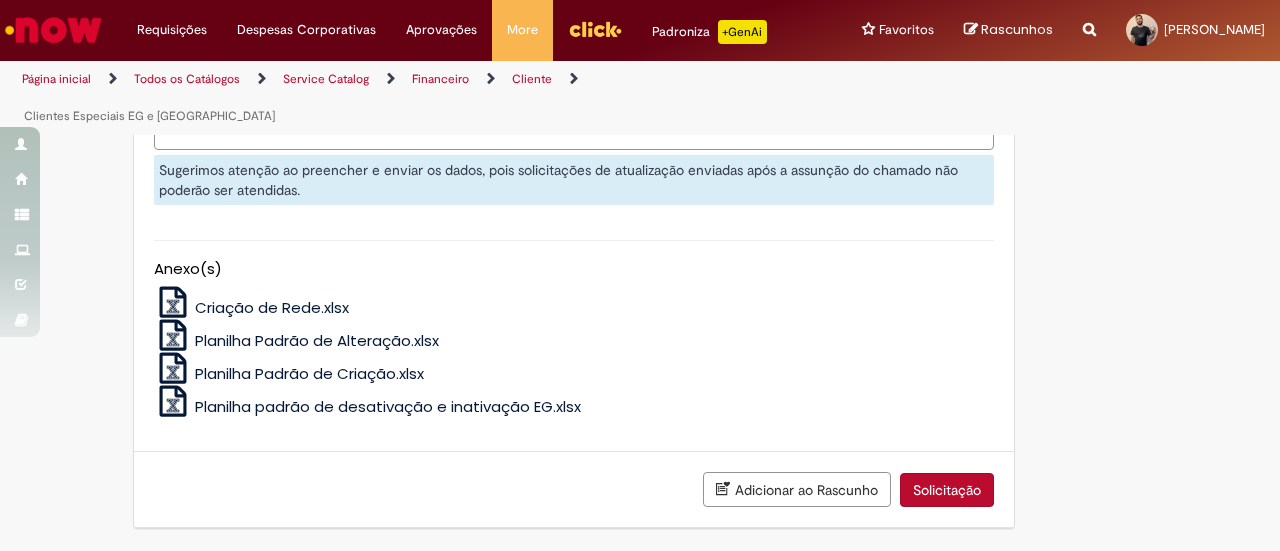 scroll, scrollTop: 2482, scrollLeft: 0, axis: vertical 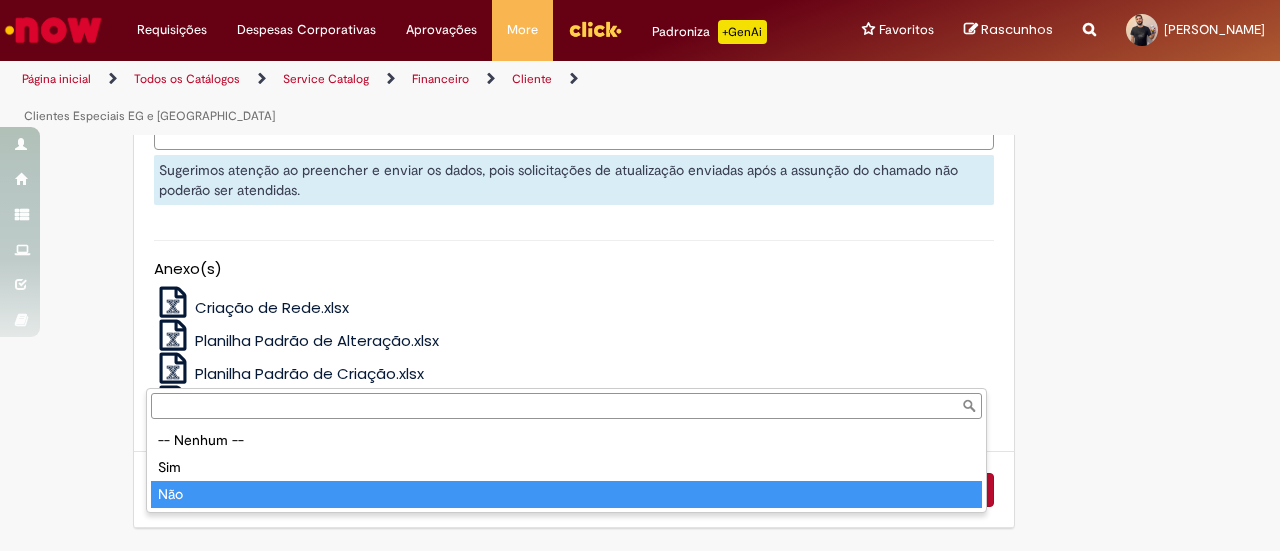 type on "***" 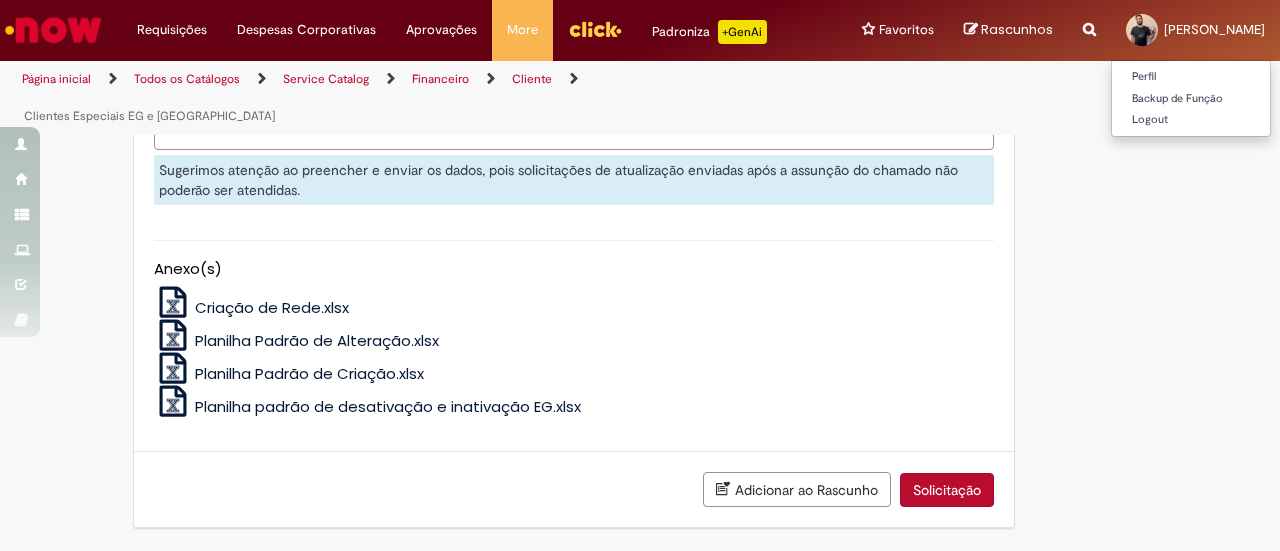 scroll, scrollTop: 2282, scrollLeft: 0, axis: vertical 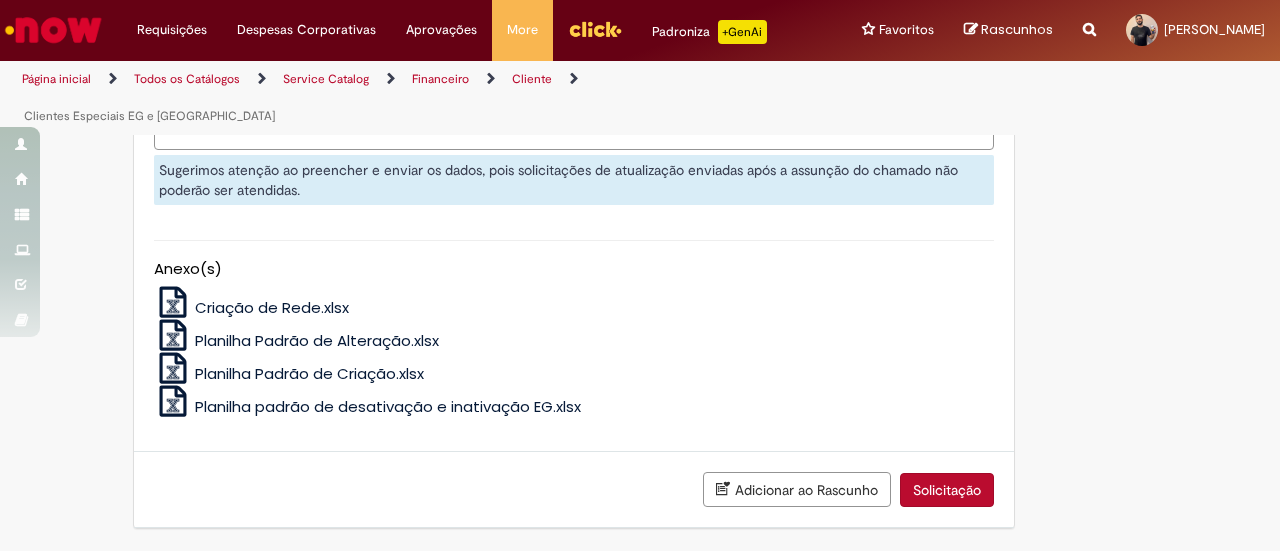 click on "Descrição" at bounding box center [574, 122] 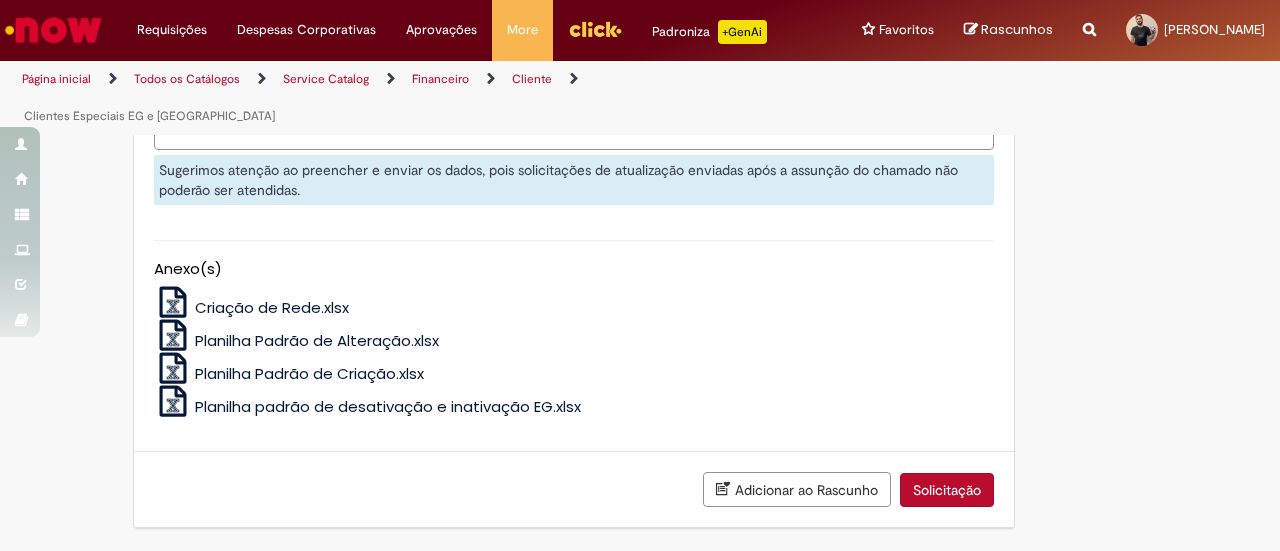 click on "Carregar" at bounding box center (208, -207) 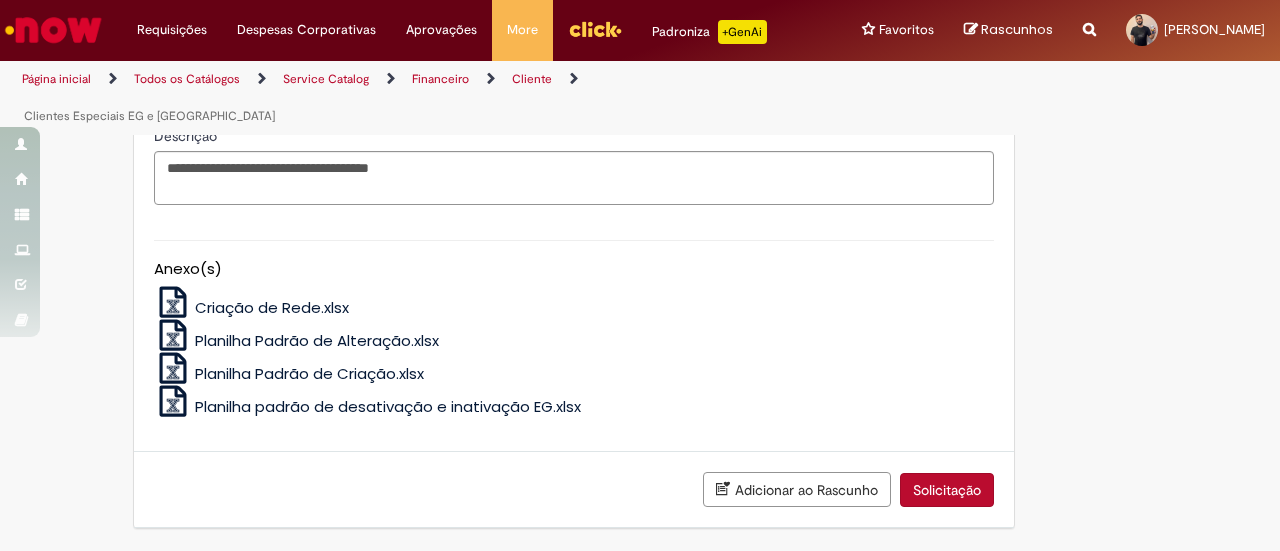 scroll, scrollTop: 2267, scrollLeft: 0, axis: vertical 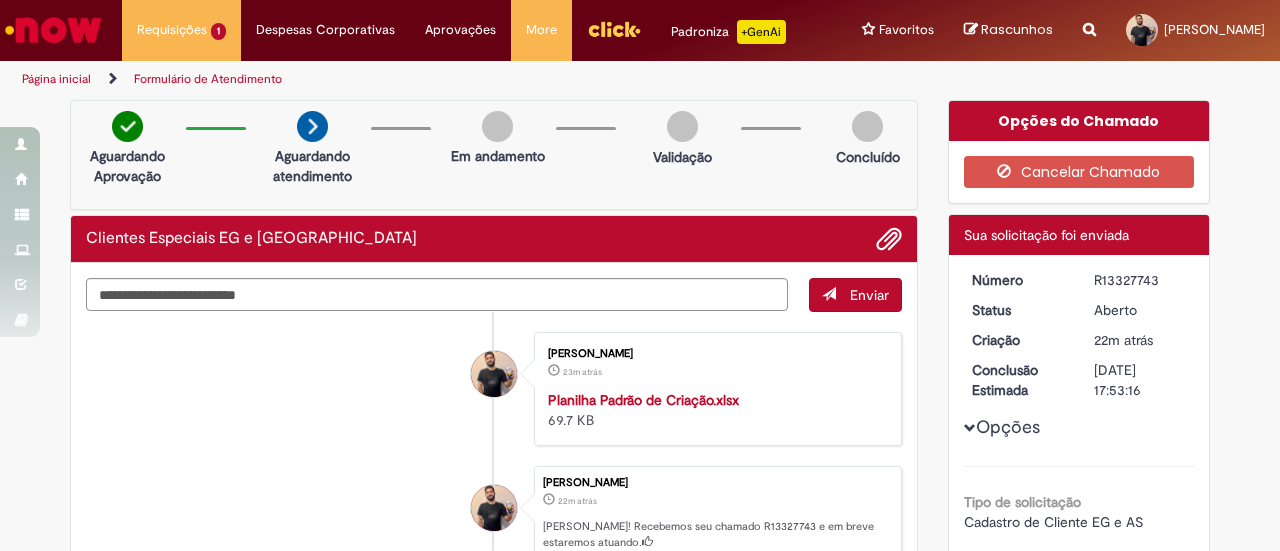 drag, startPoint x: 1150, startPoint y: 296, endPoint x: 1072, endPoint y: 295, distance: 78.00641 